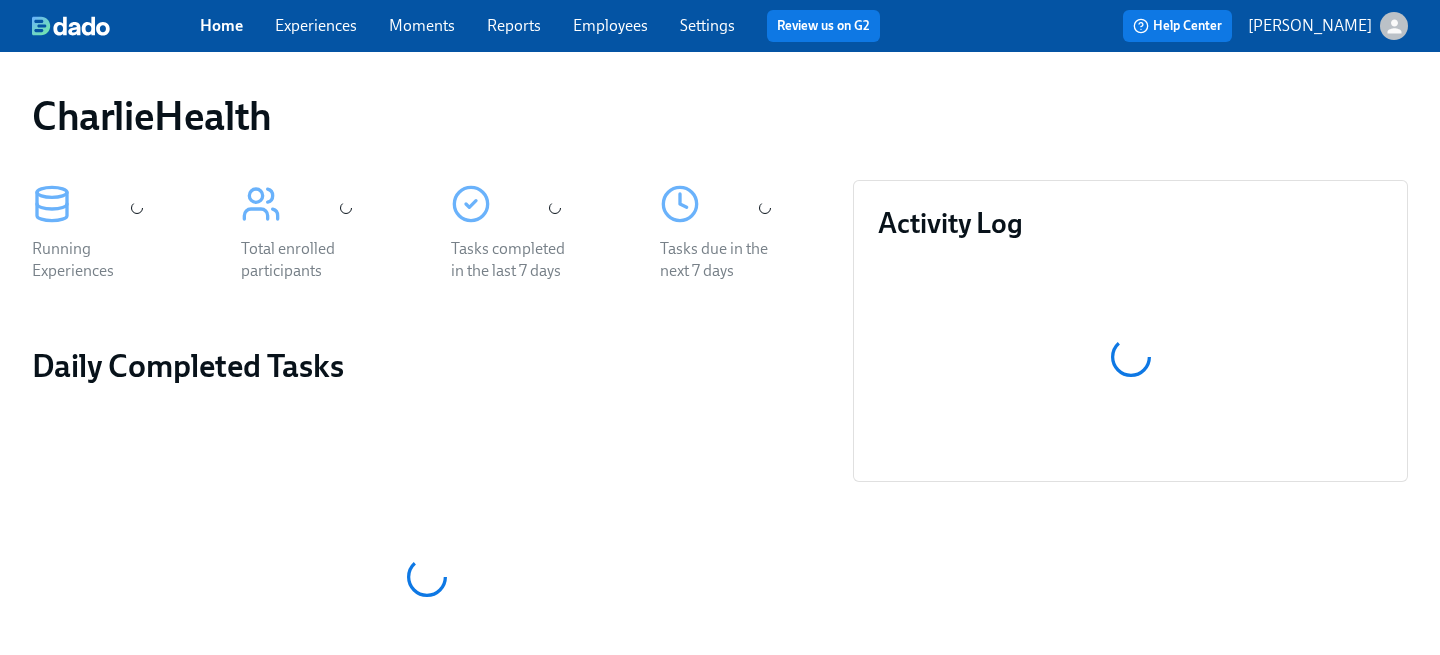 scroll, scrollTop: 0, scrollLeft: 0, axis: both 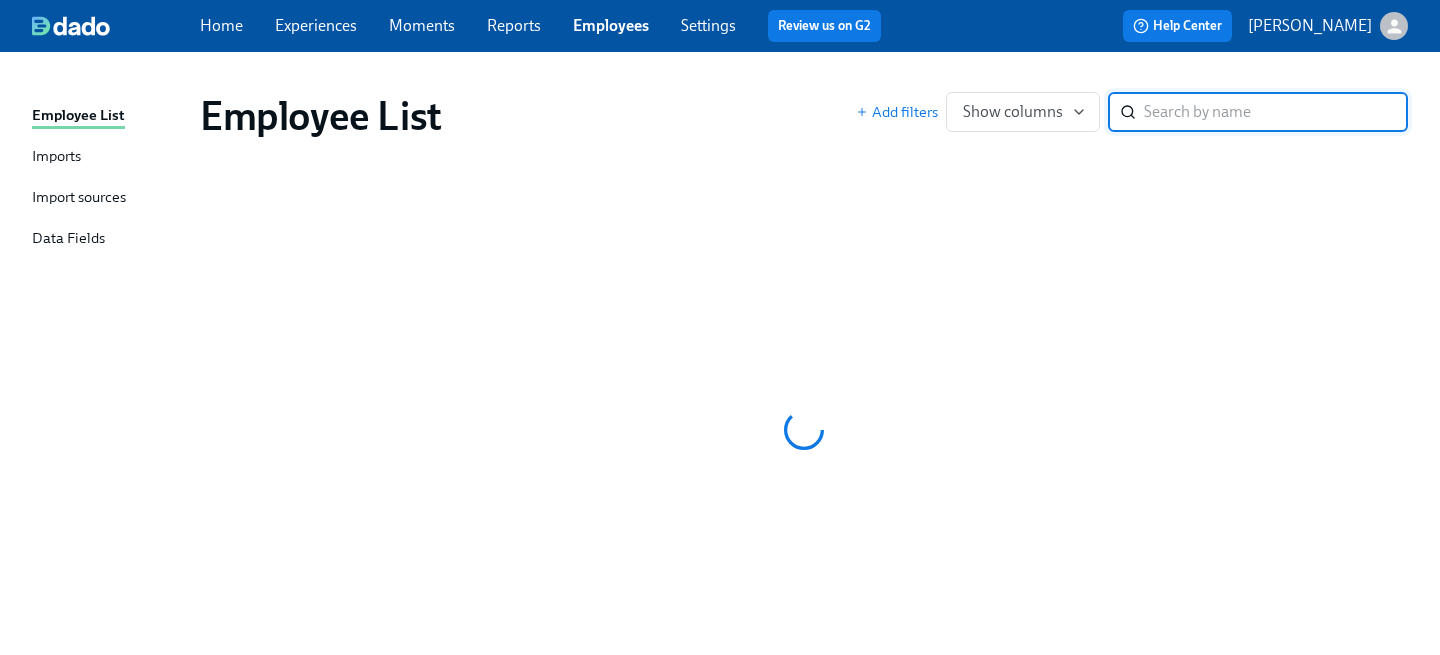 click on "Employees" at bounding box center [611, 25] 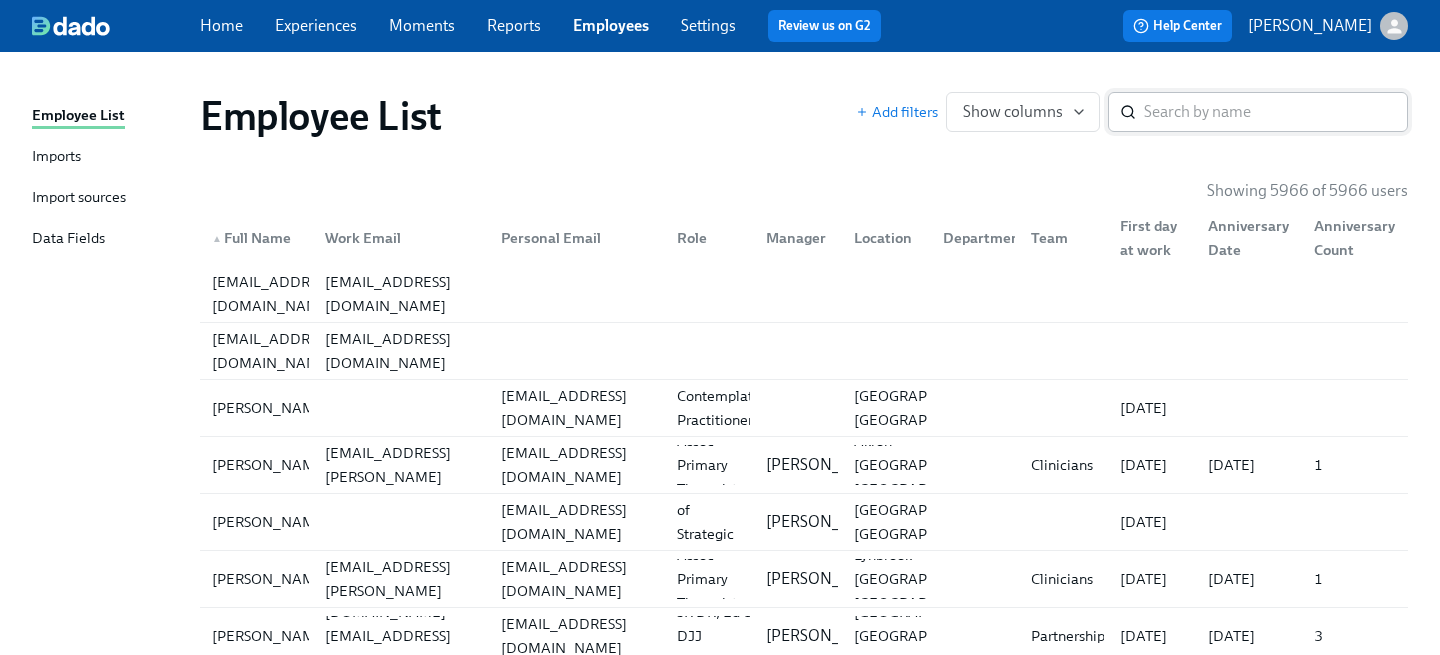 click at bounding box center (1276, 112) 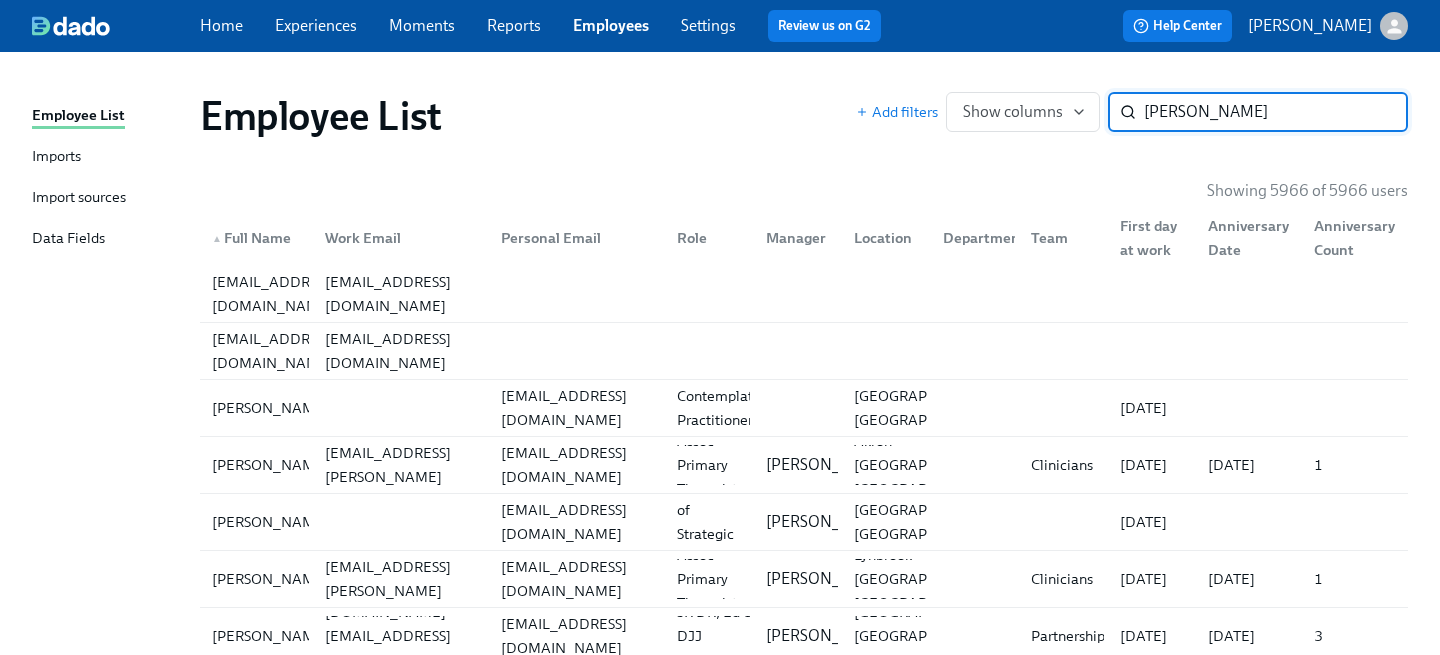 type on "[PERSON_NAME]" 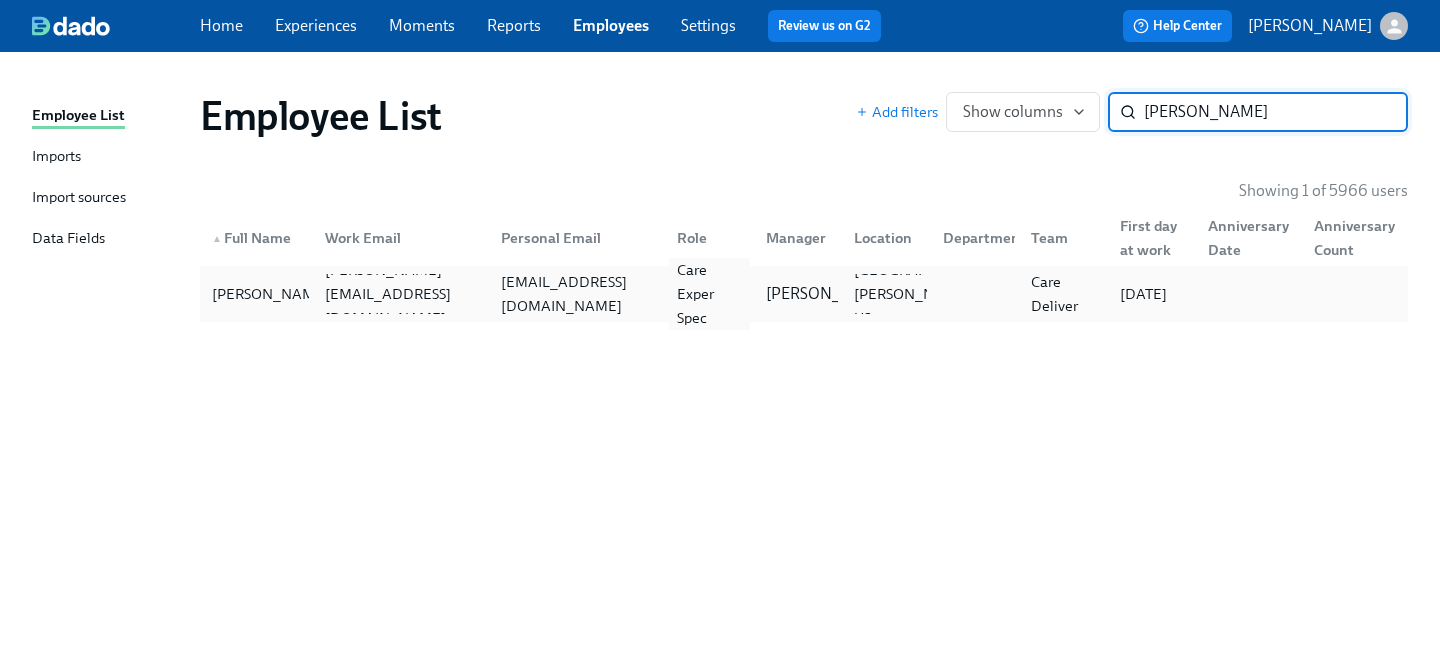 click on "Care Exper Spec" at bounding box center (709, 294) 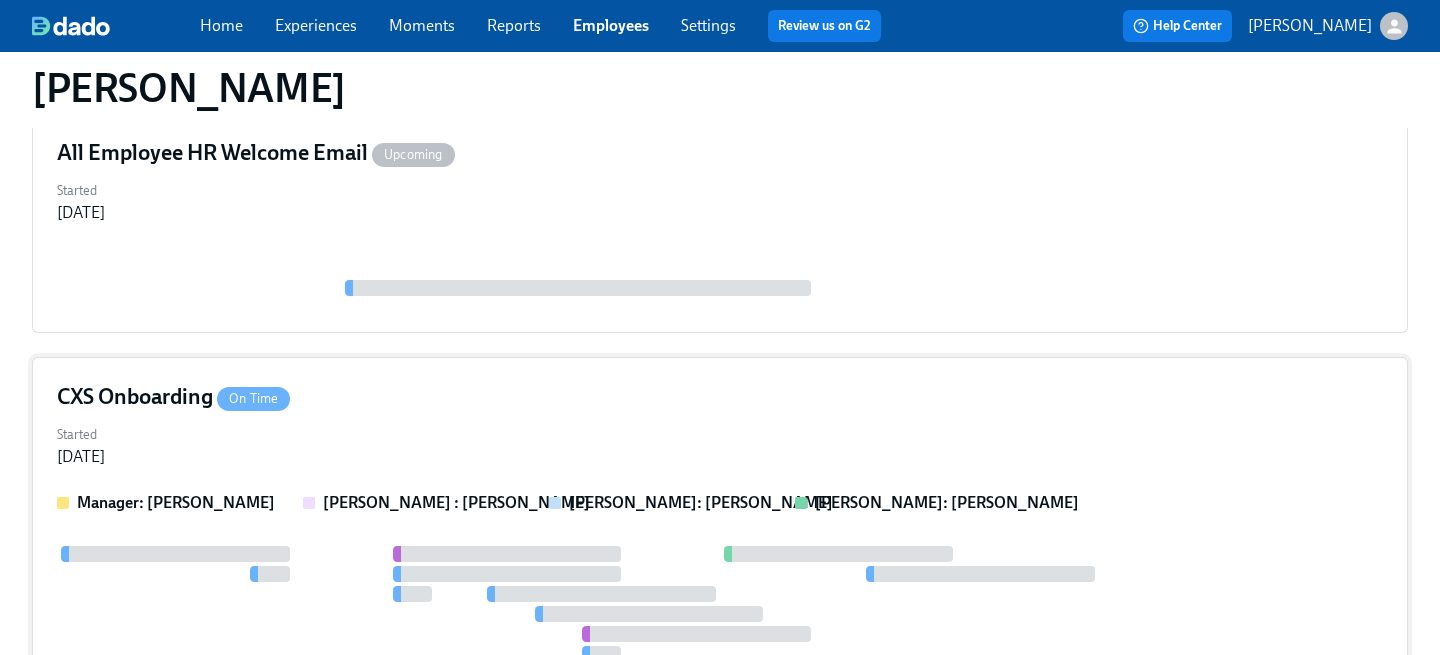 scroll, scrollTop: 284, scrollLeft: 0, axis: vertical 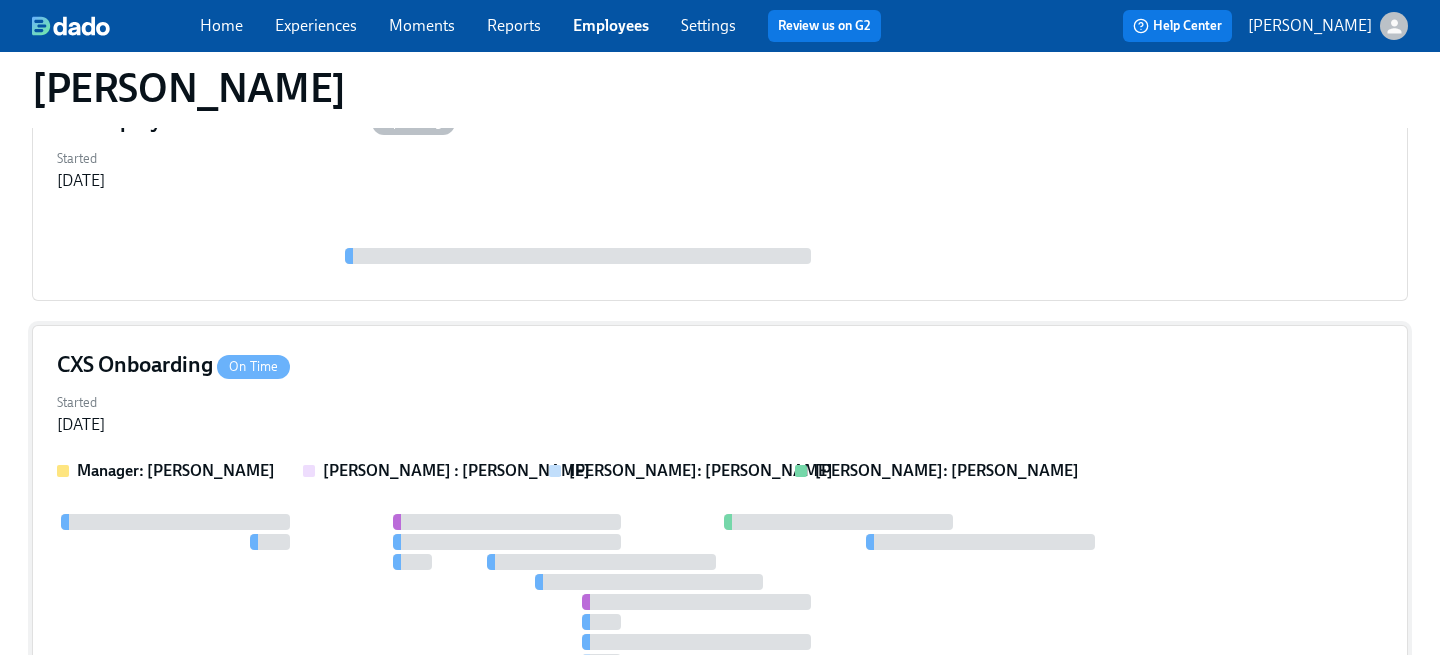 click on "Started [DATE]" at bounding box center [720, 412] 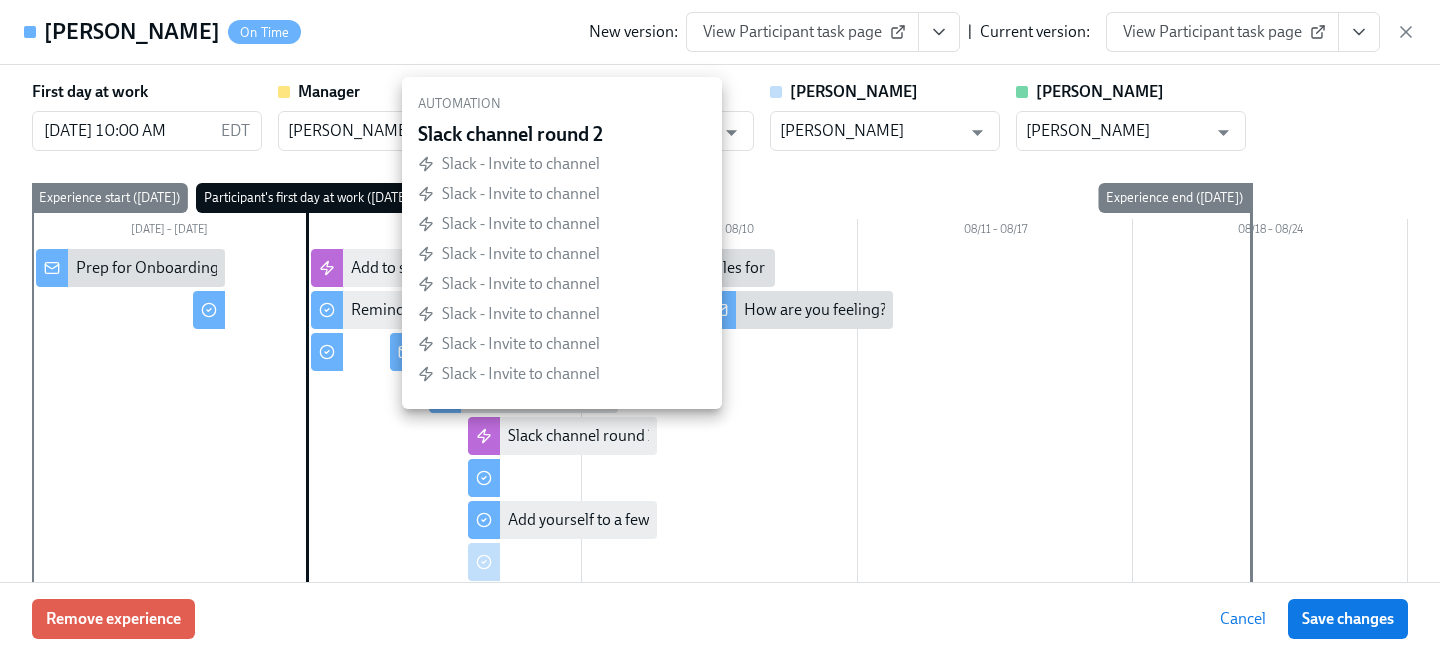 scroll, scrollTop: 99, scrollLeft: 0, axis: vertical 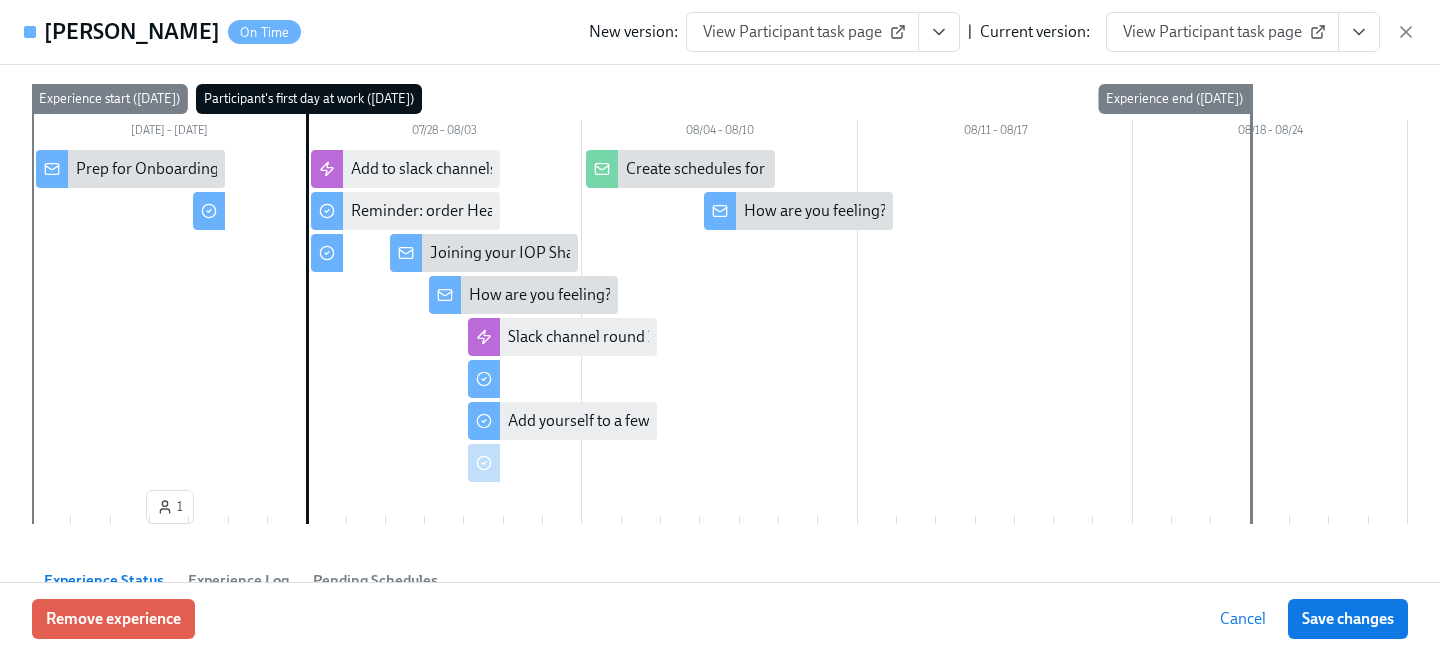 click 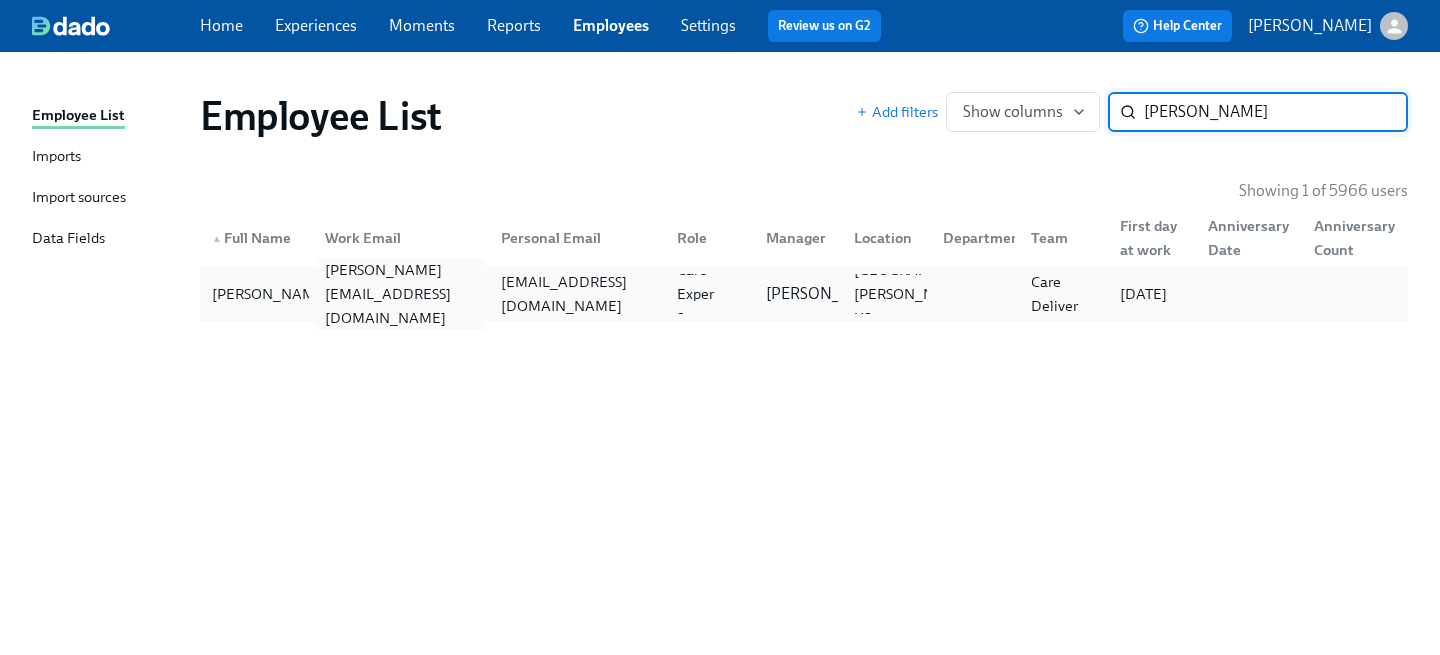 click on "[PERSON_NAME][EMAIL_ADDRESS][DOMAIN_NAME]" at bounding box center (401, 294) 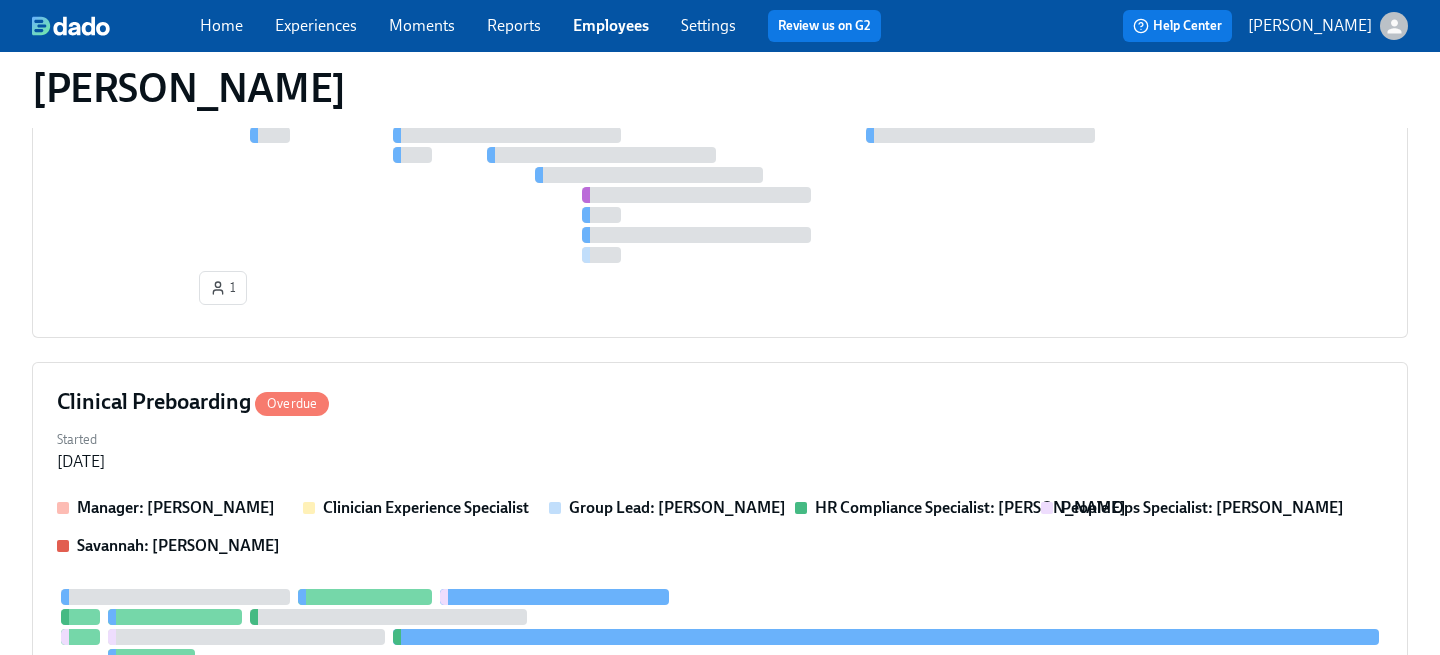 scroll, scrollTop: 732, scrollLeft: 0, axis: vertical 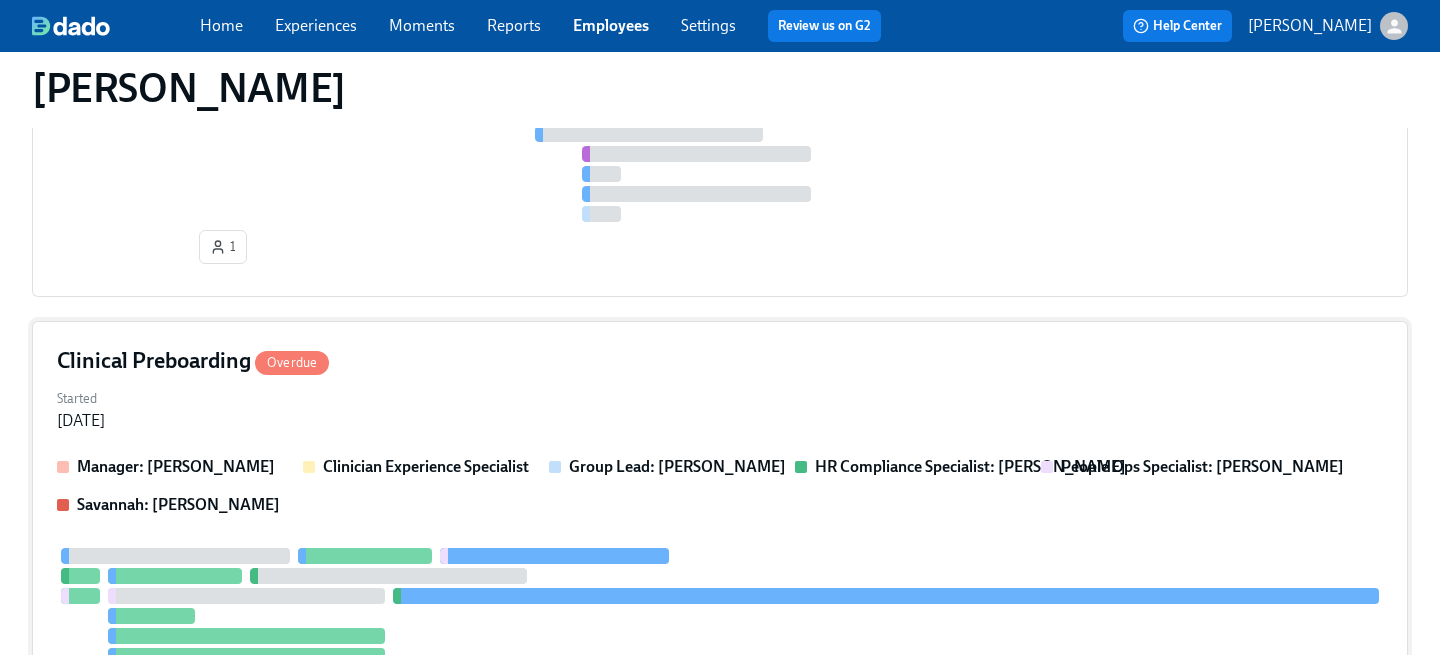 click on "Started [DATE]" at bounding box center (720, 408) 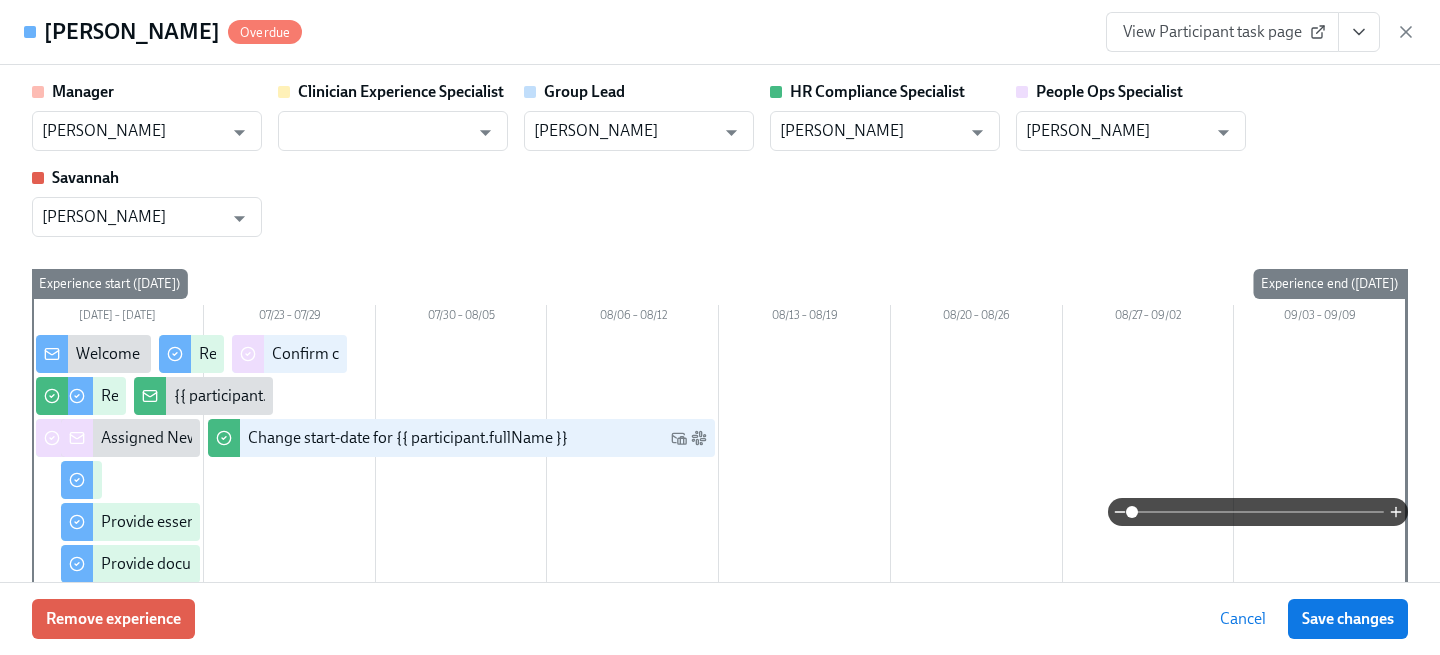 click at bounding box center [1359, 32] 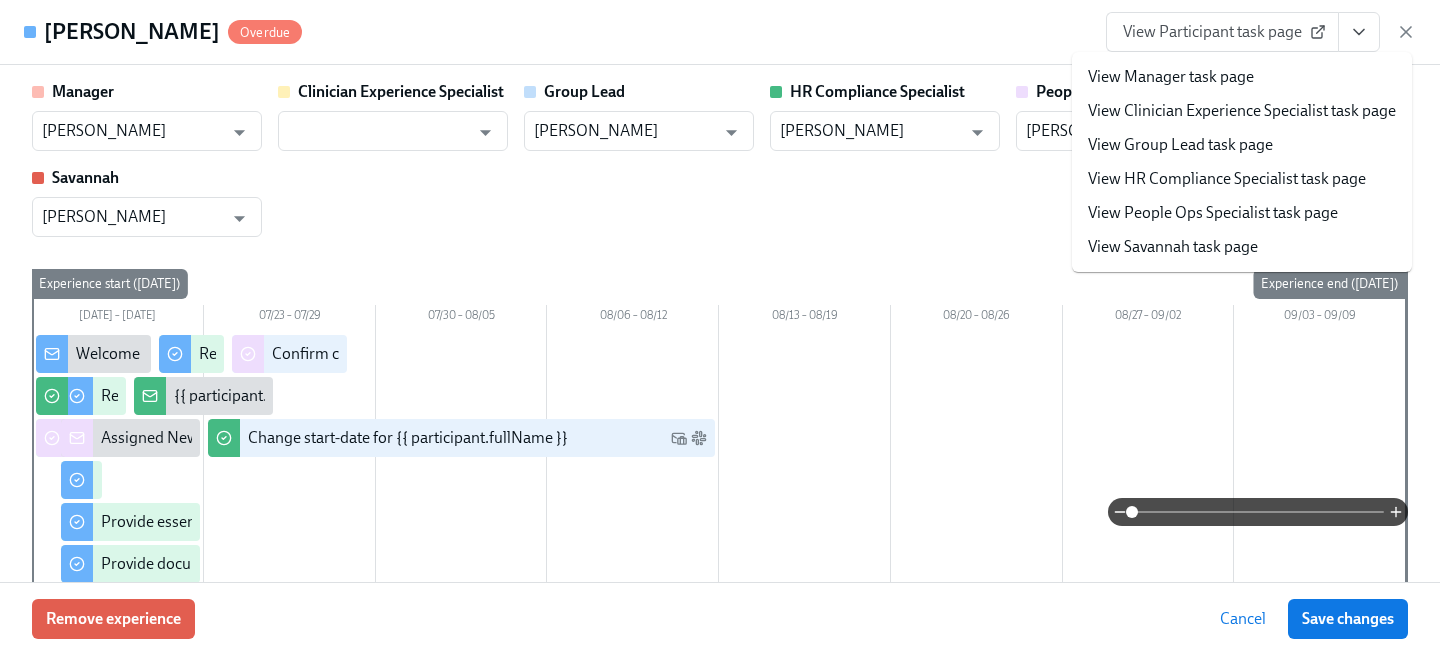 click on "View People Ops Specialist task page" at bounding box center (1213, 213) 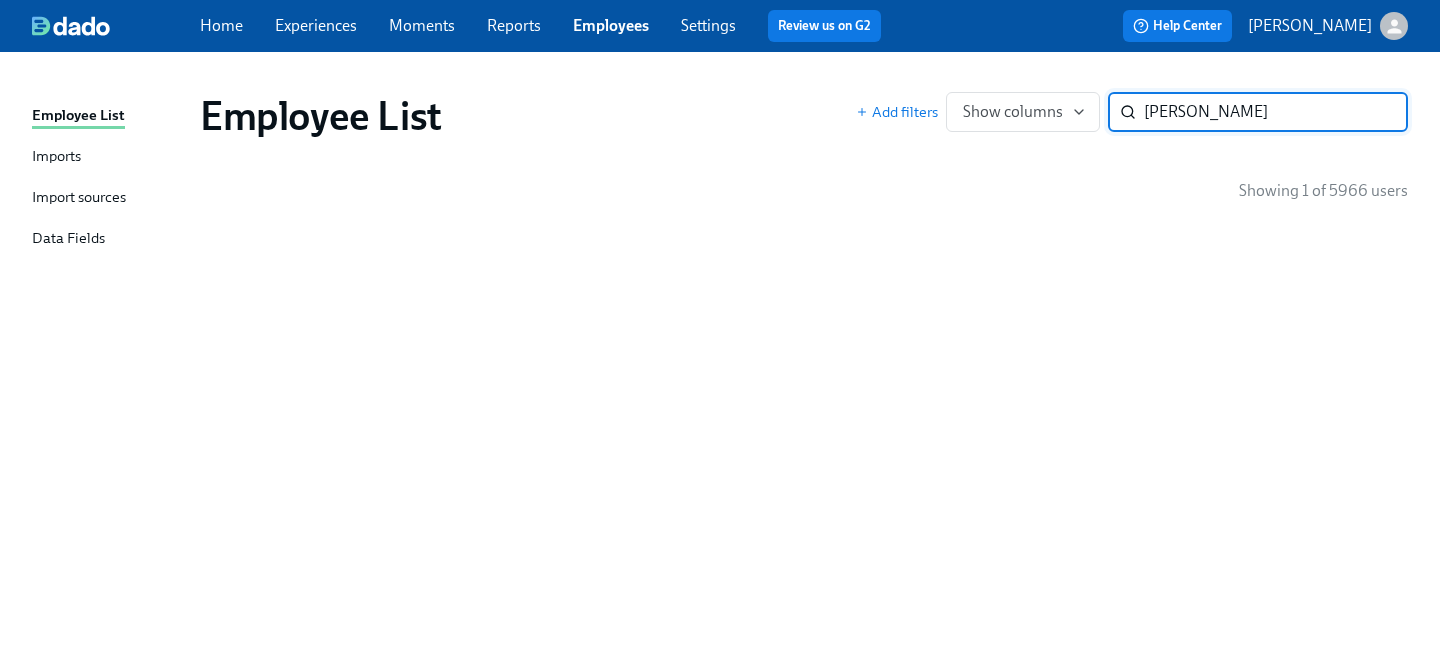 scroll, scrollTop: 0, scrollLeft: 0, axis: both 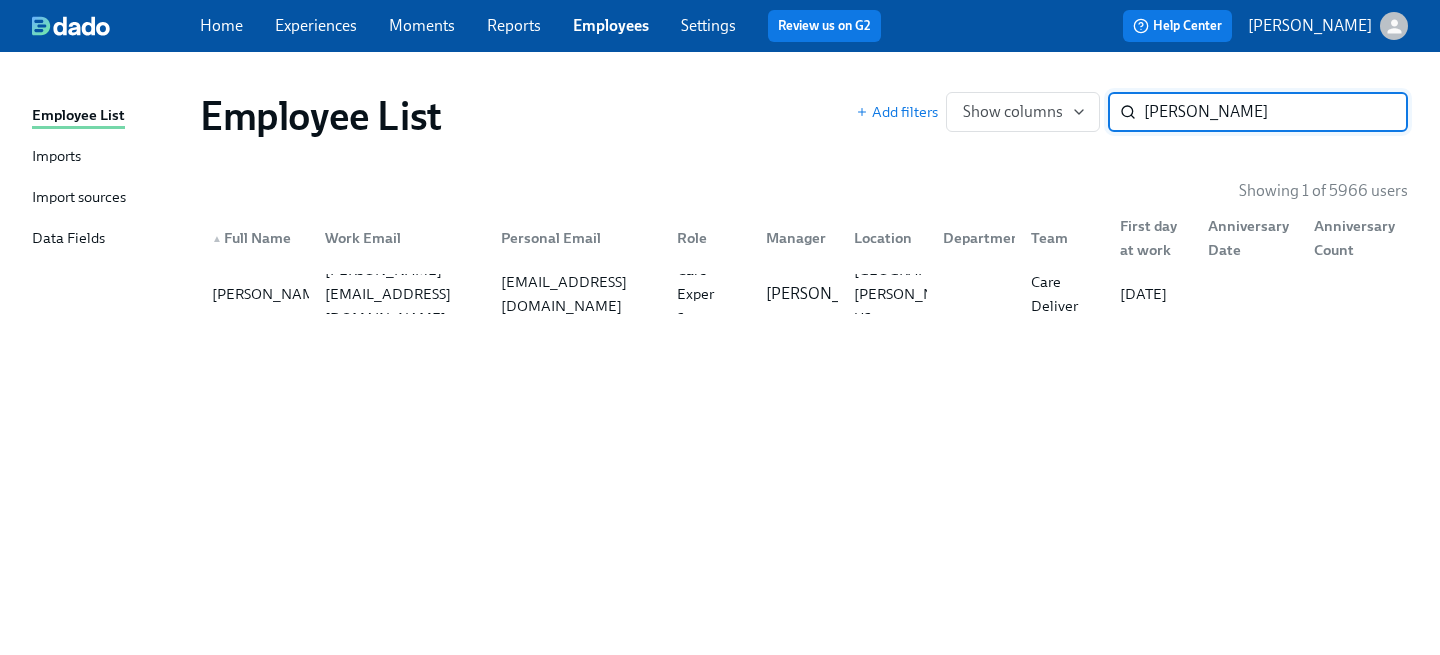 drag, startPoint x: 1224, startPoint y: 119, endPoint x: 890, endPoint y: 72, distance: 337.29068 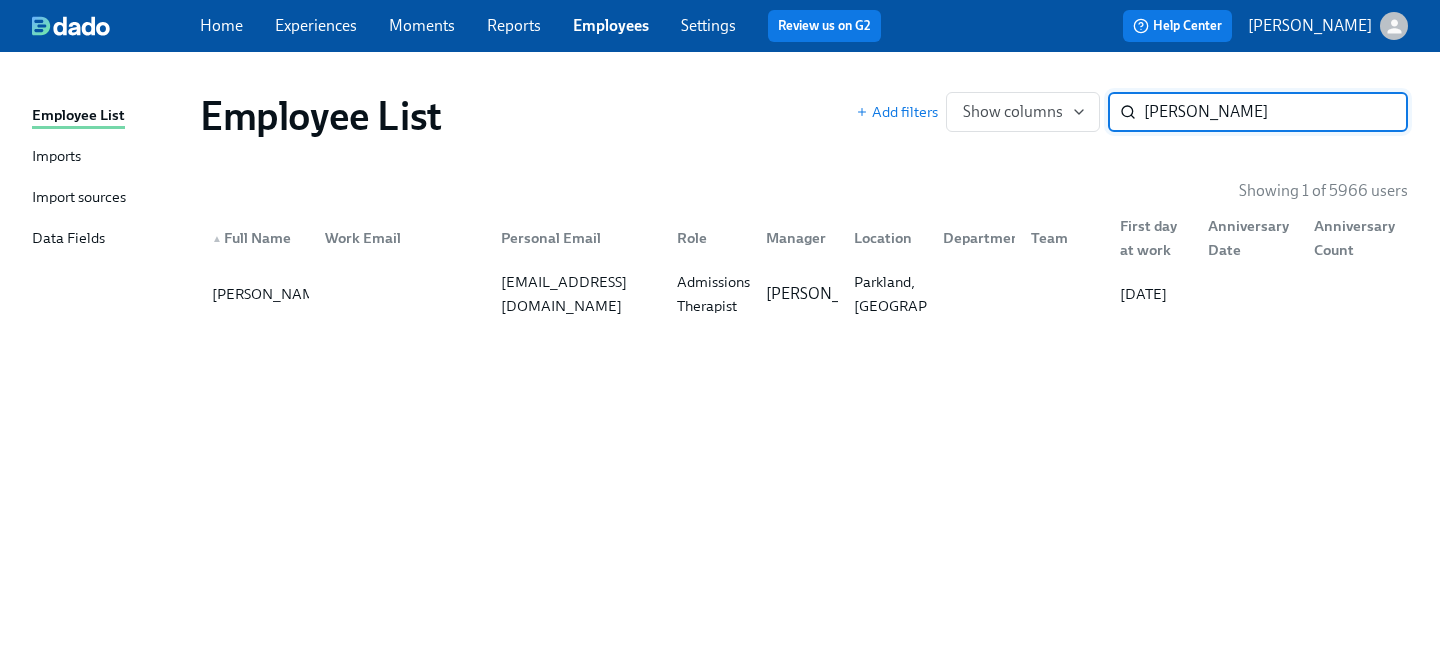 type on "[PERSON_NAME]" 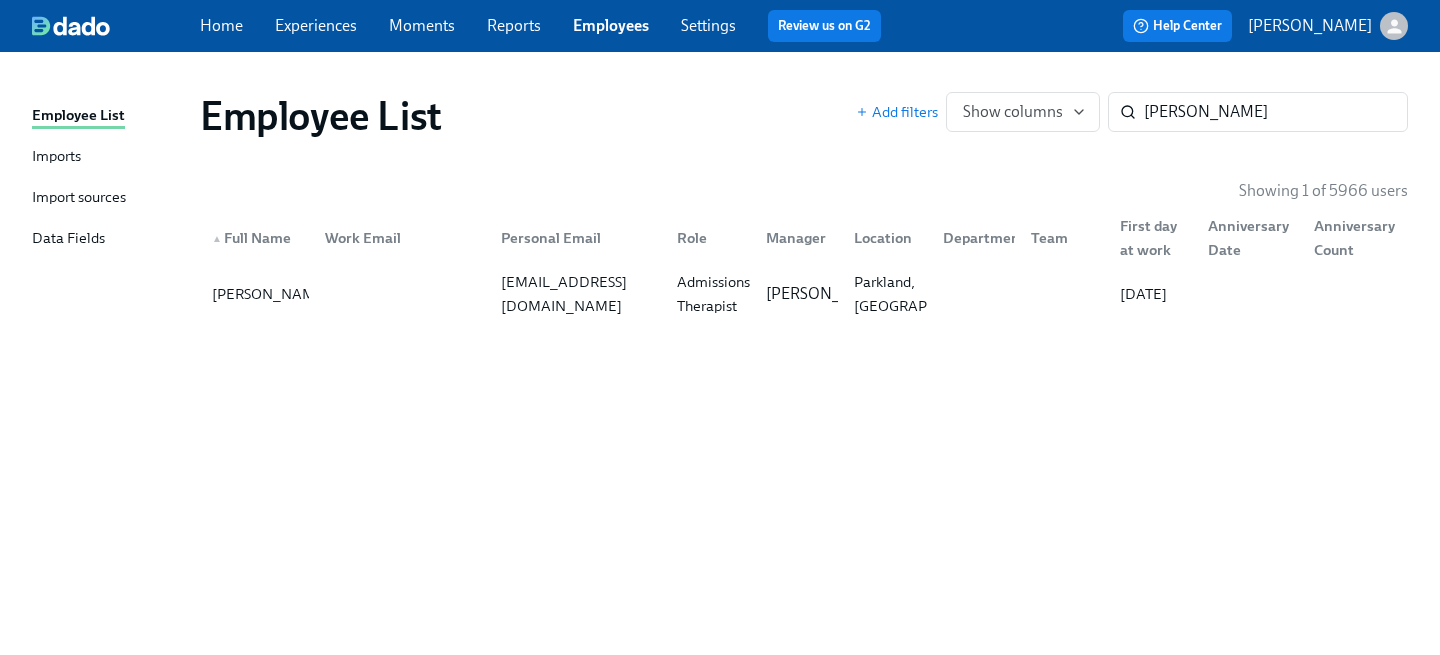 click on "Manager" at bounding box center (796, 238) 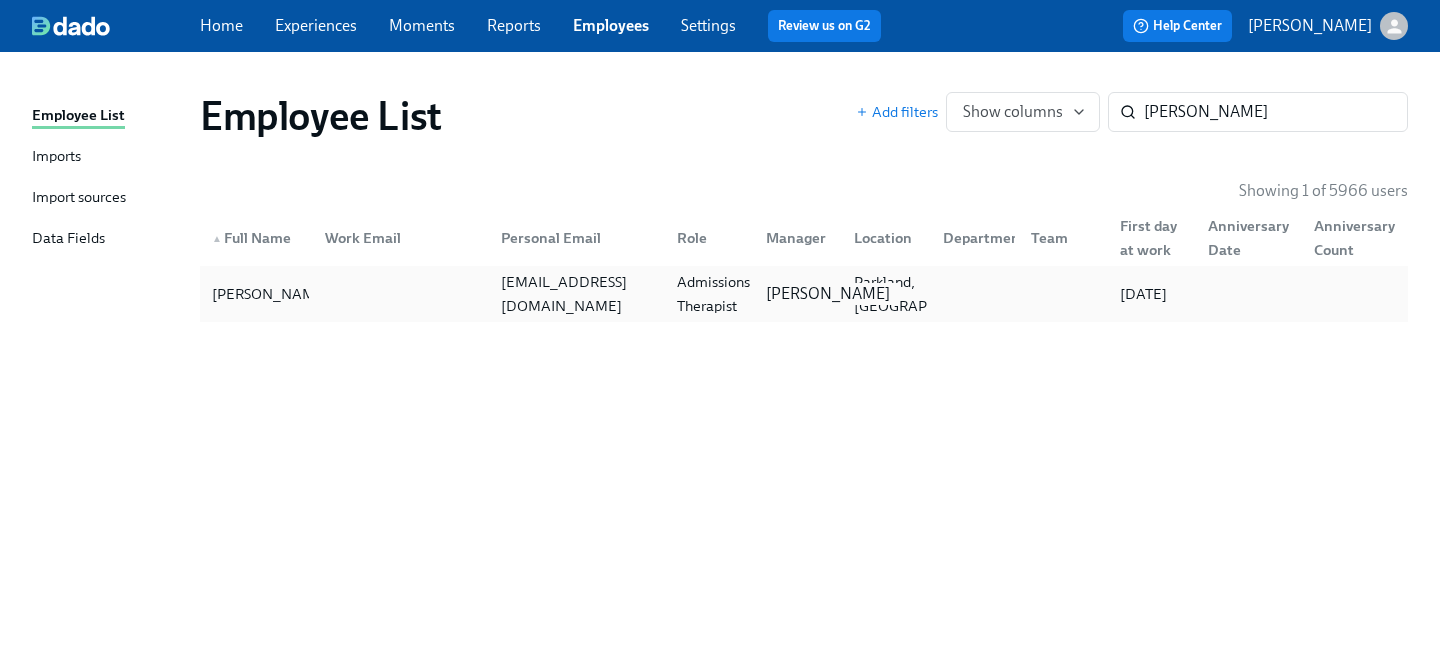 click on "[PERSON_NAME]" at bounding box center (828, 294) 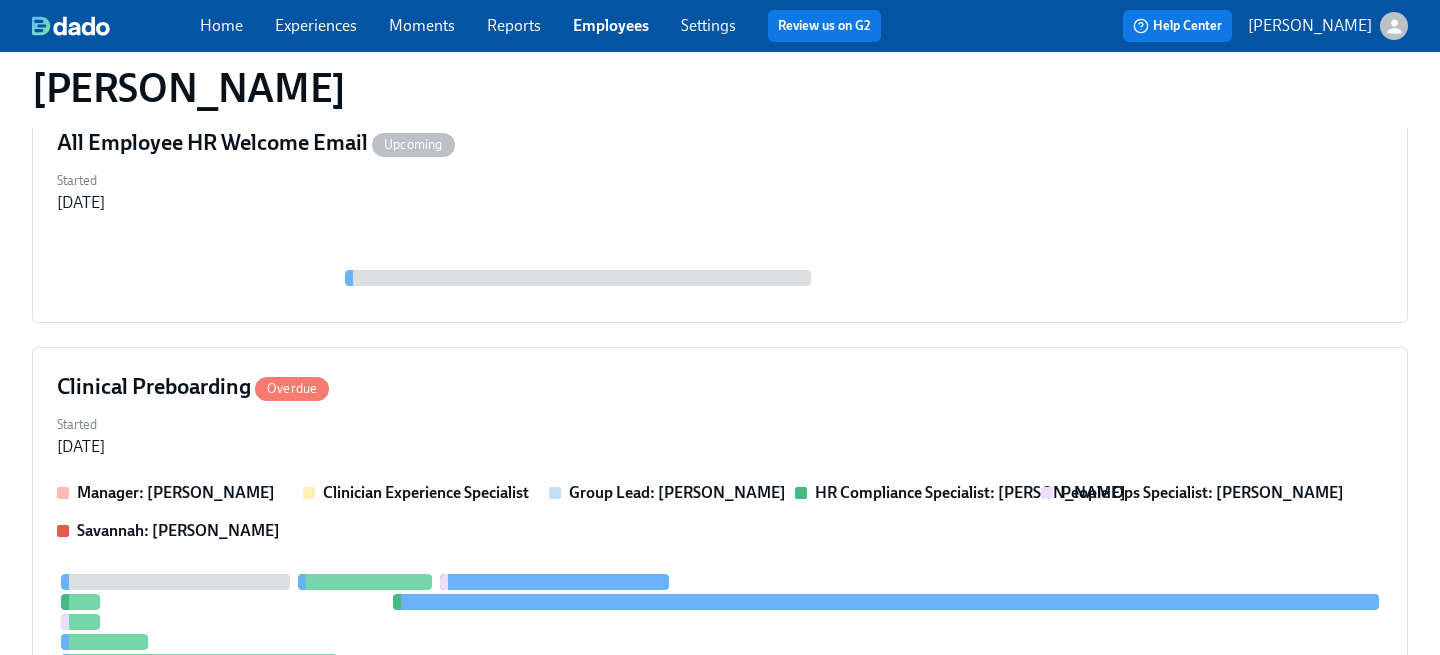 scroll, scrollTop: 292, scrollLeft: 0, axis: vertical 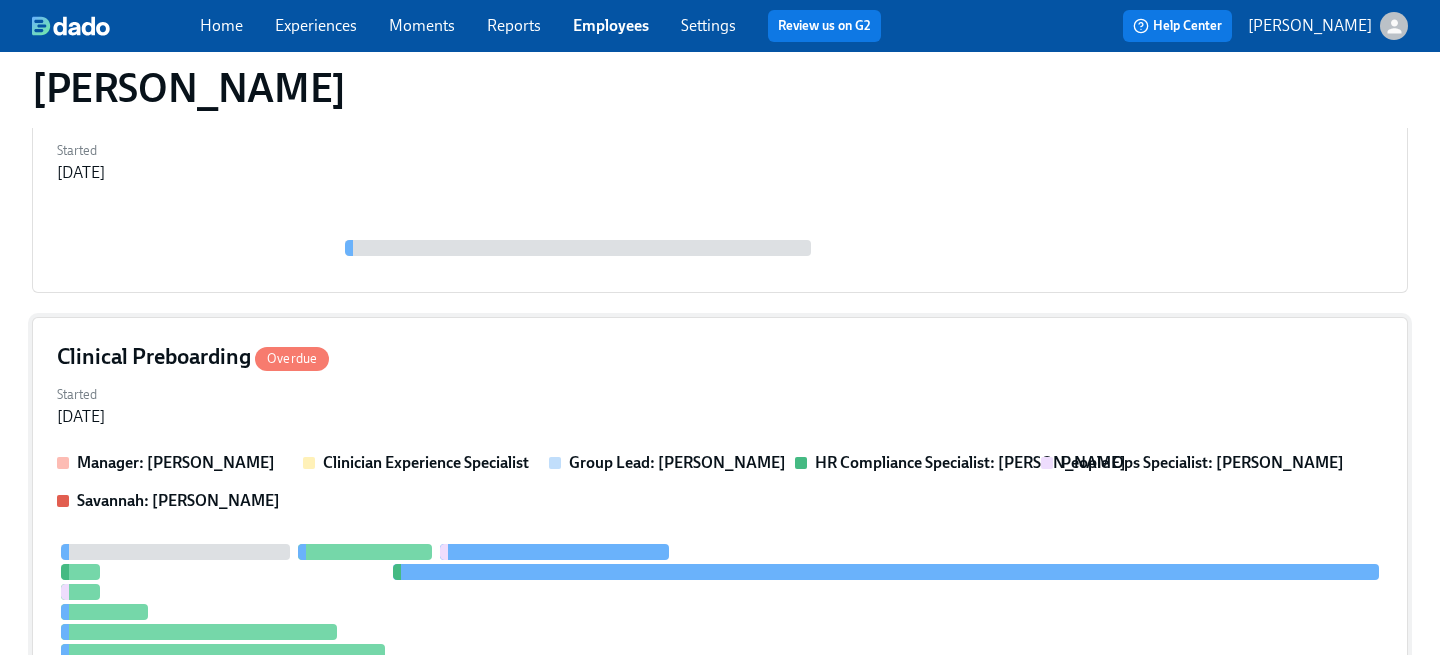 click on "Started [DATE]" at bounding box center [720, 404] 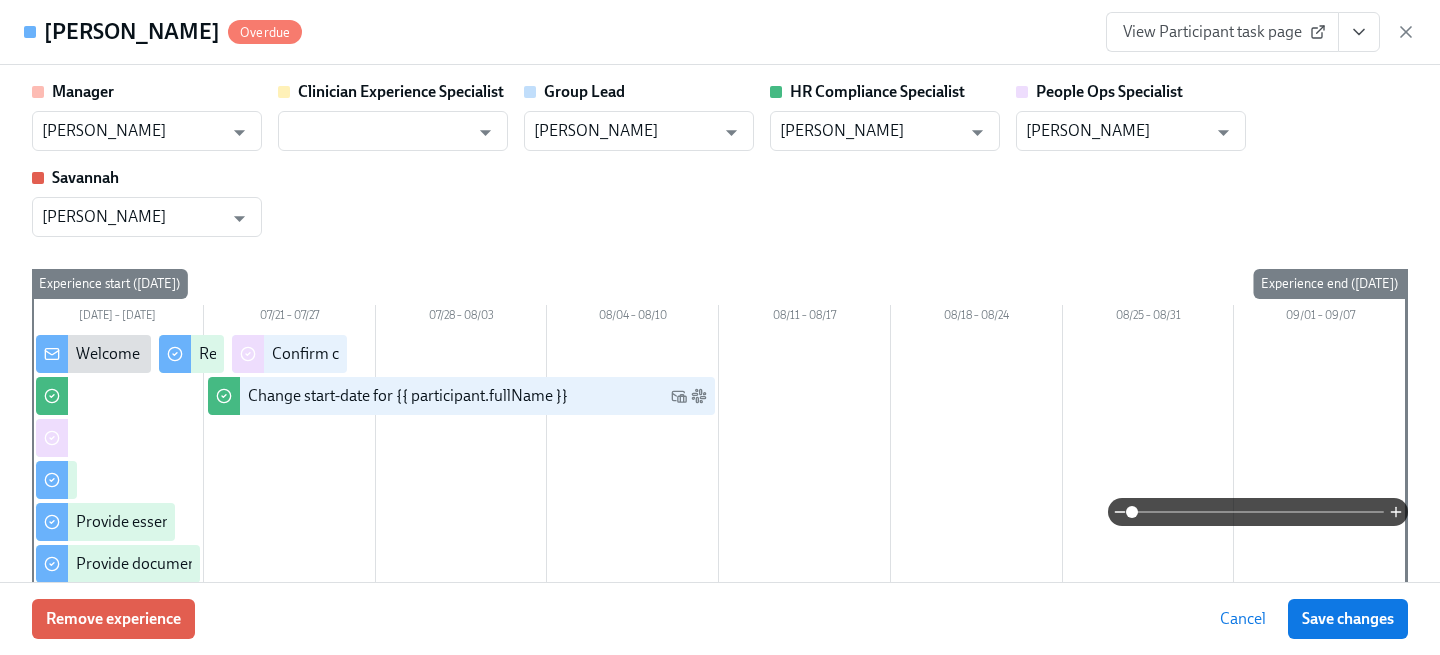 click 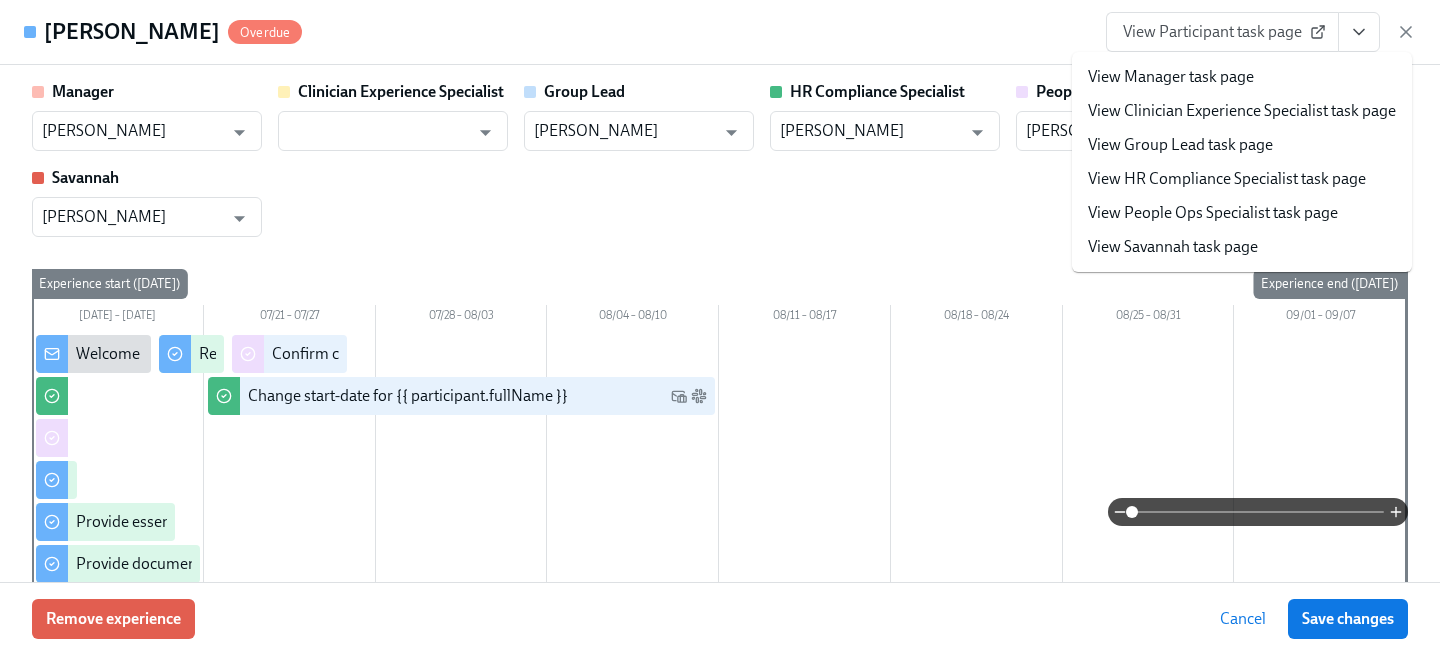 click on "View People Ops Specialist task page" at bounding box center [1213, 213] 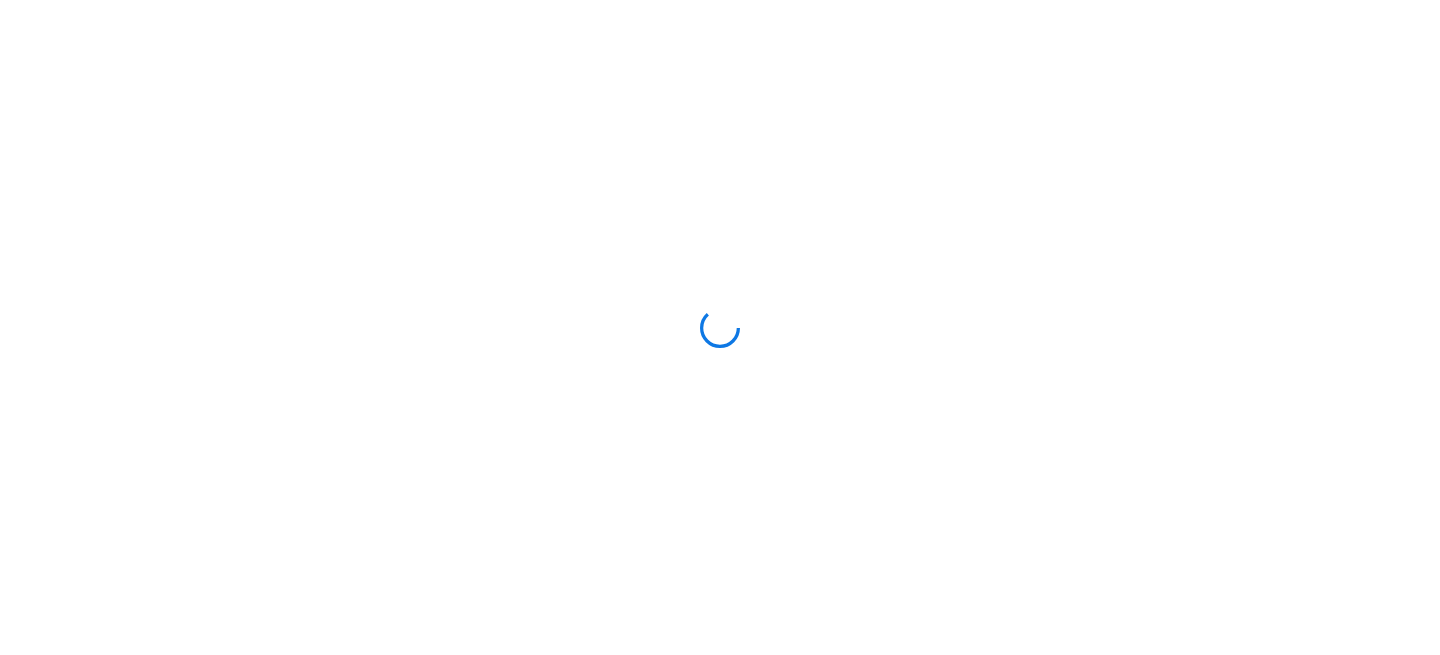 scroll, scrollTop: 0, scrollLeft: 0, axis: both 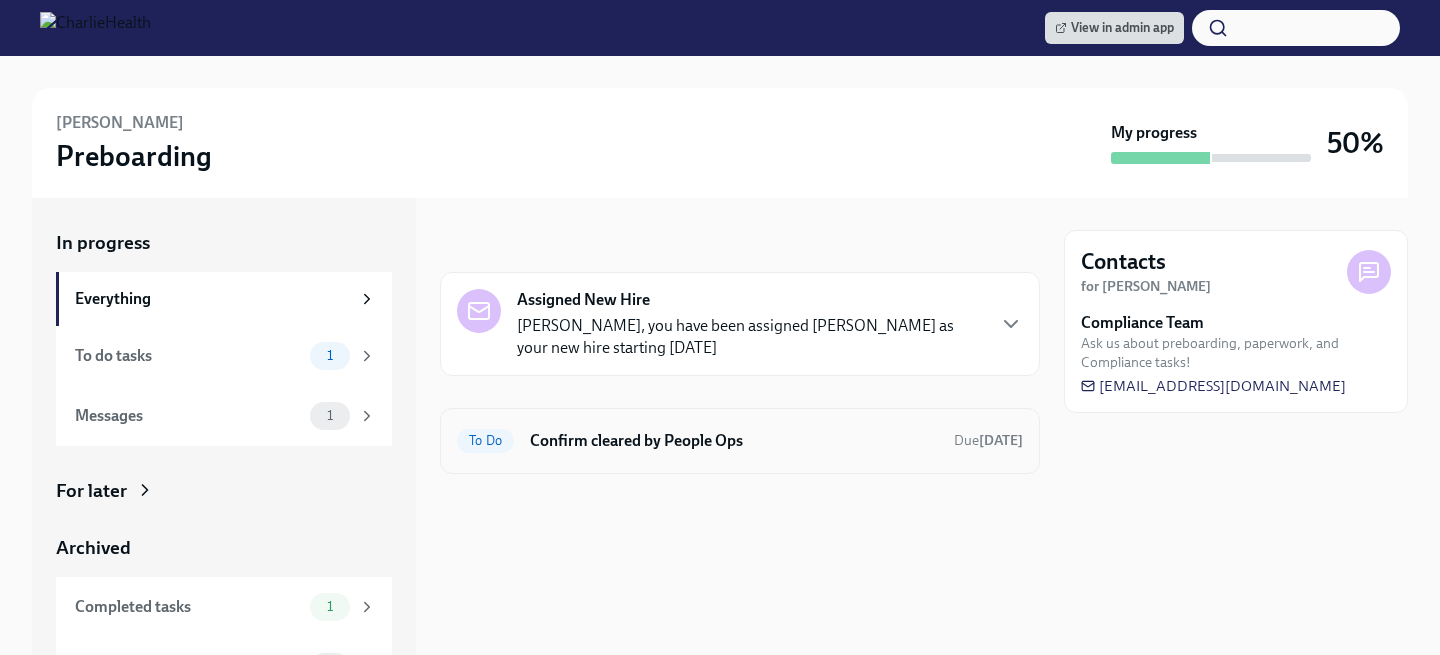 click on "To Do Confirm cleared by People Ops Due  in 4 days" at bounding box center (740, 441) 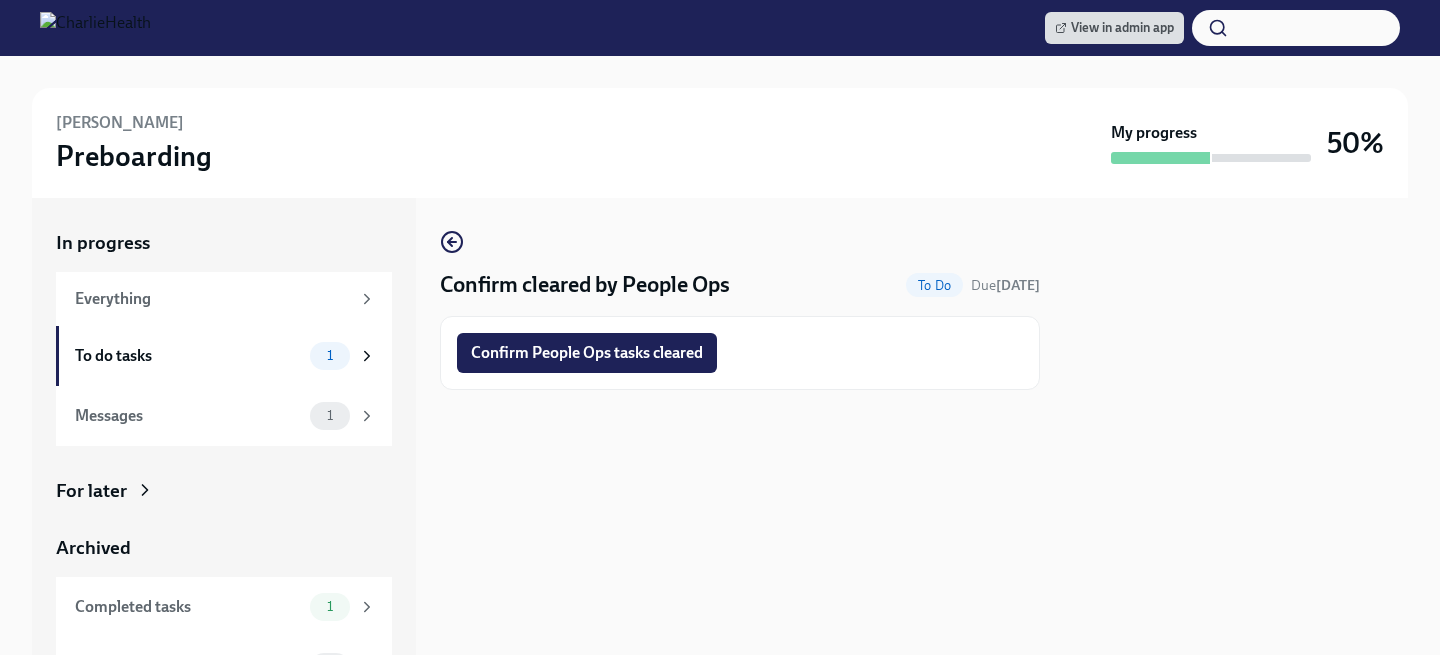 click on "Confirm People Ops tasks cleared" at bounding box center [740, 353] 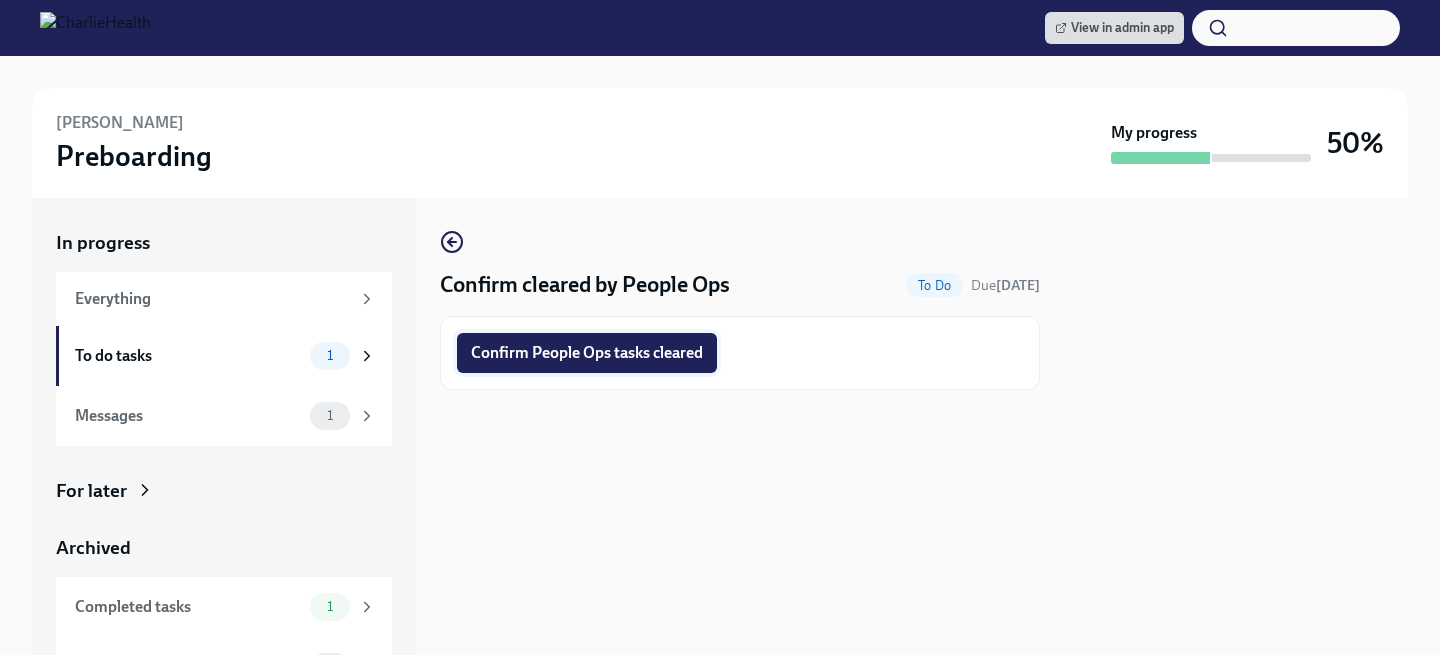 click on "Confirm People Ops tasks cleared" at bounding box center (587, 353) 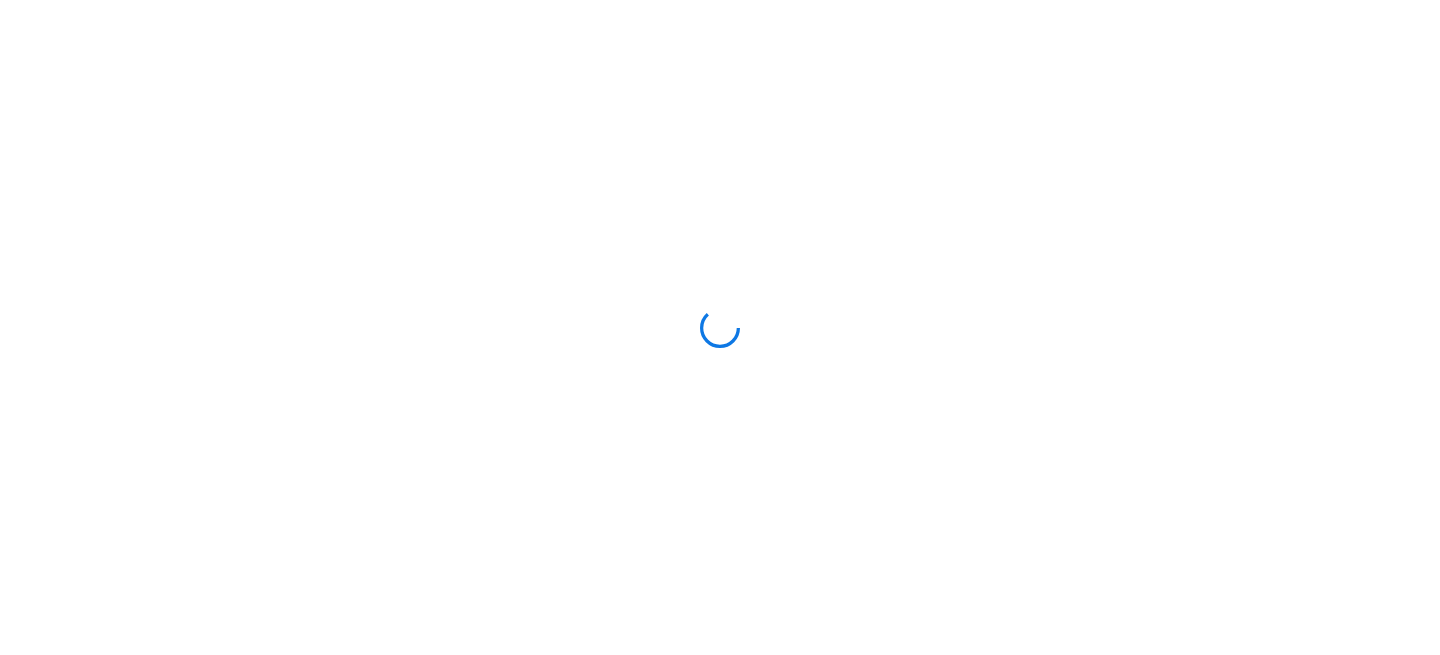 scroll, scrollTop: 0, scrollLeft: 0, axis: both 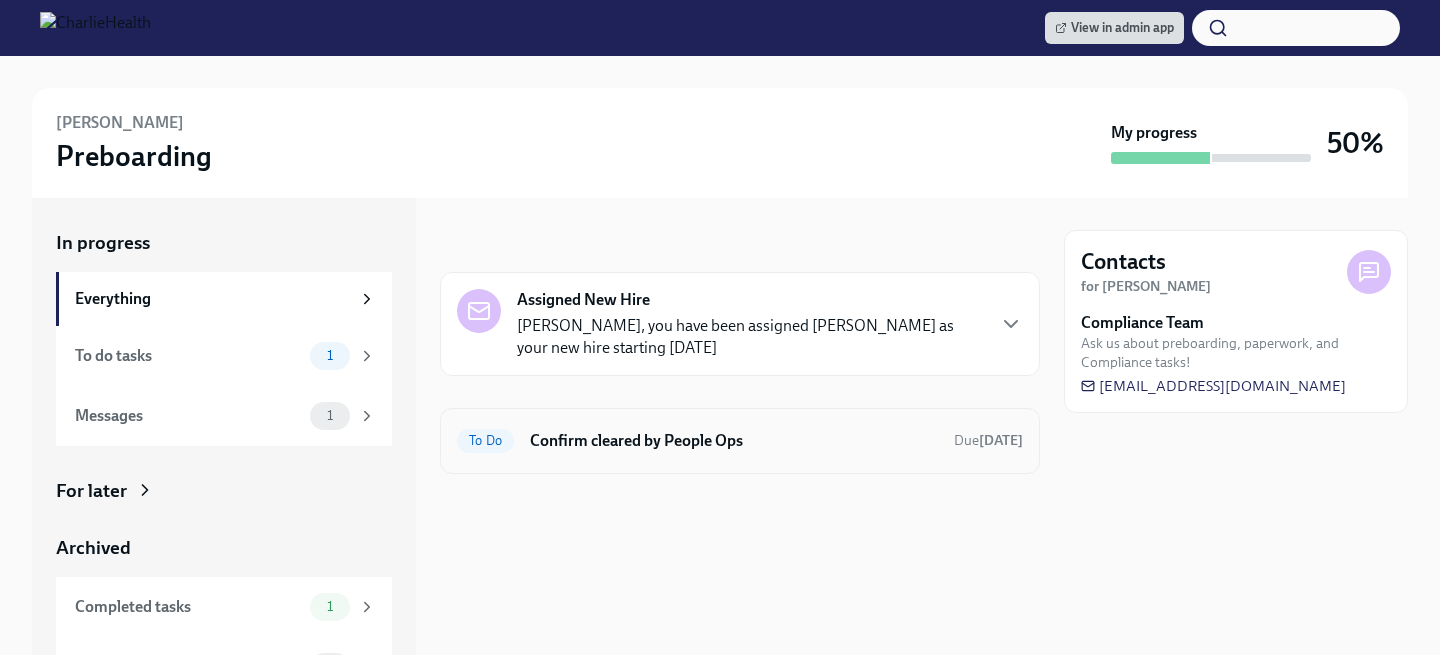 click on "Confirm cleared by People Ops" at bounding box center (734, 441) 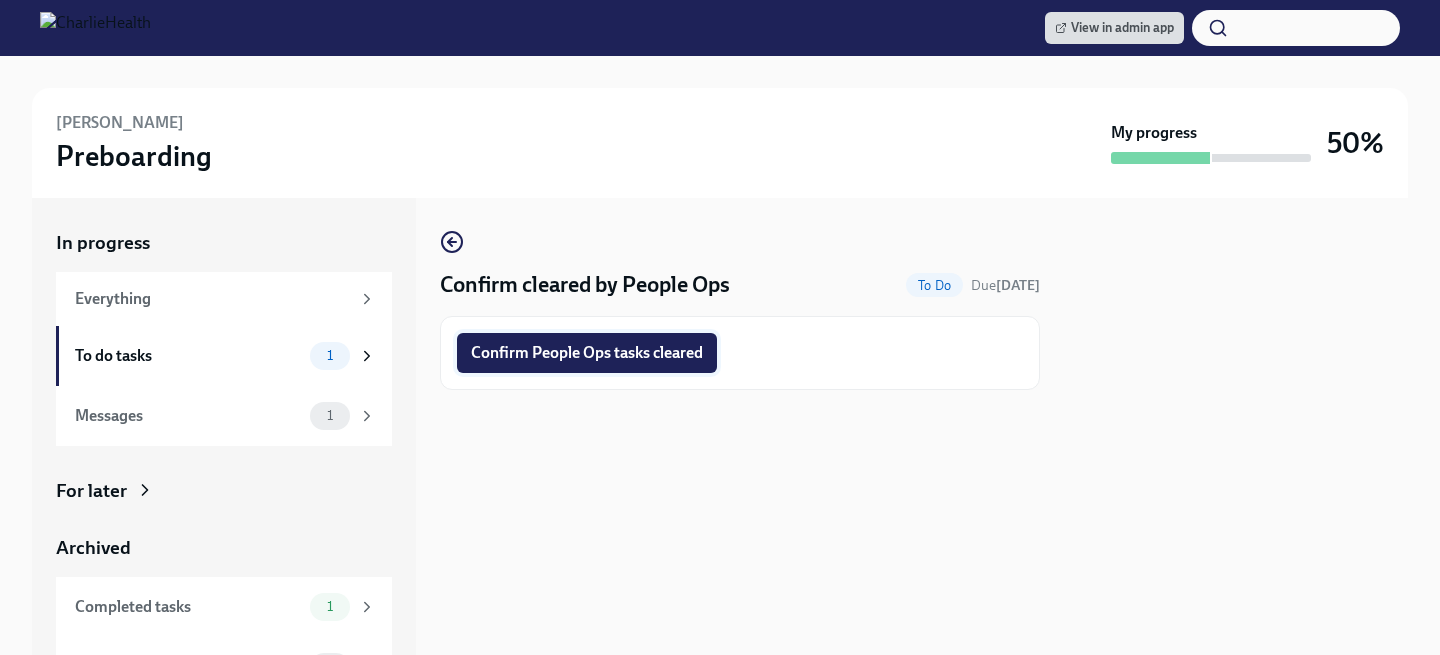 click on "Confirm People Ops tasks cleared" at bounding box center (587, 353) 